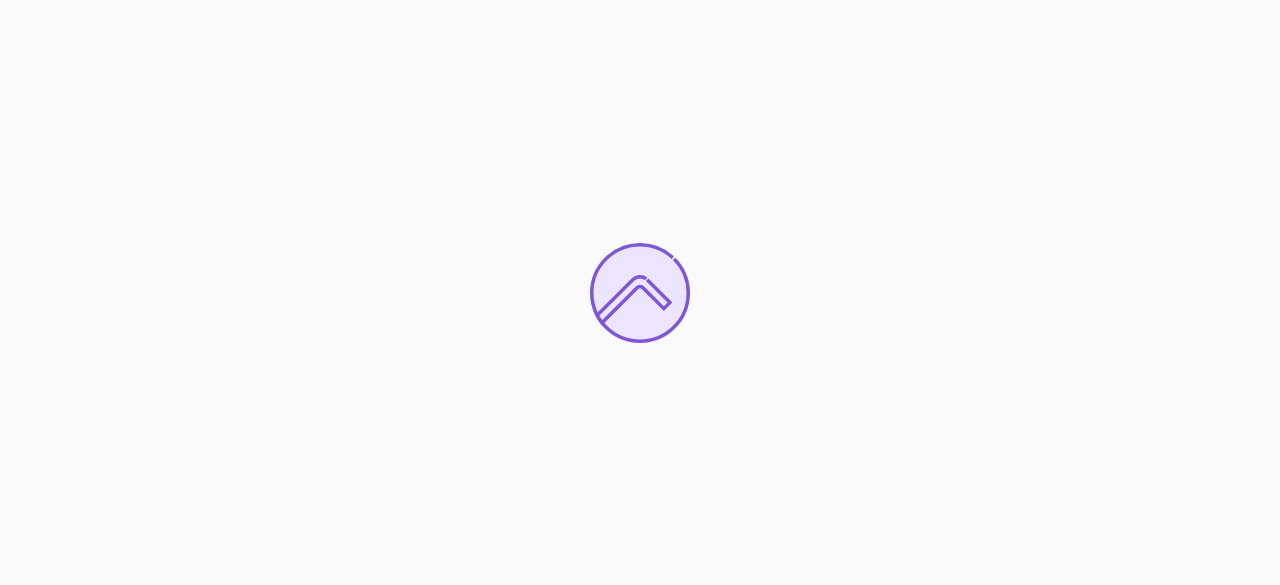 scroll, scrollTop: 0, scrollLeft: 0, axis: both 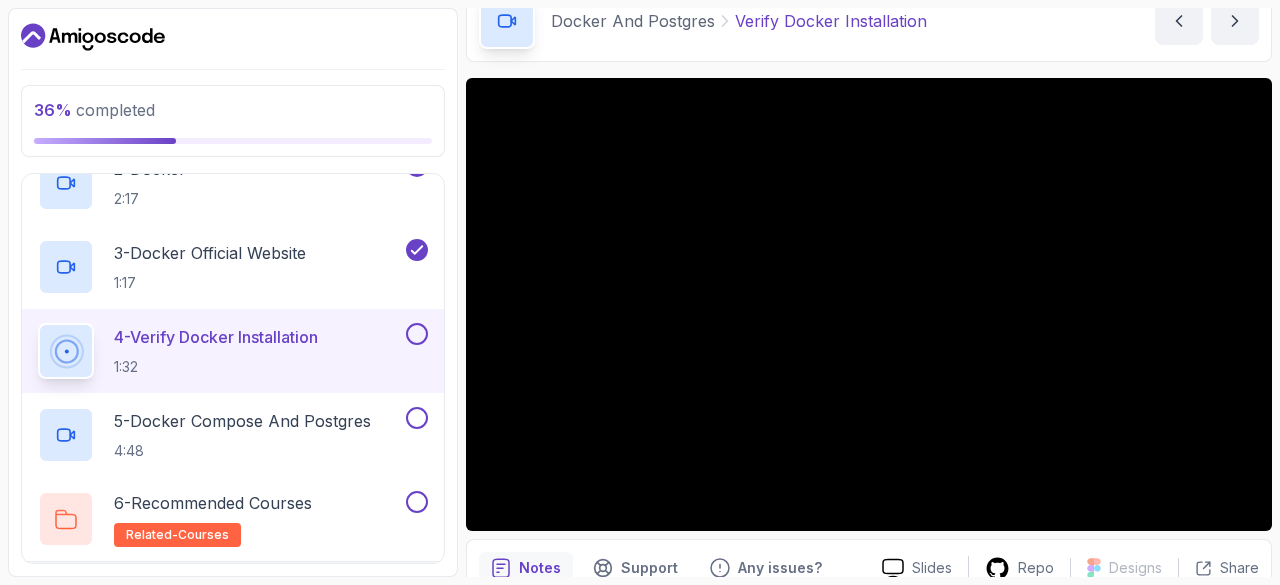 click on "4  -  Verify Docker Installation 1:32" at bounding box center (220, 351) 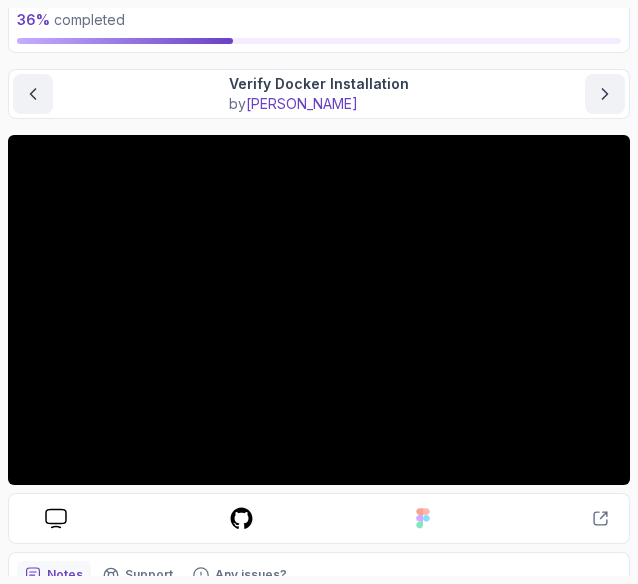 scroll, scrollTop: 120, scrollLeft: 0, axis: vertical 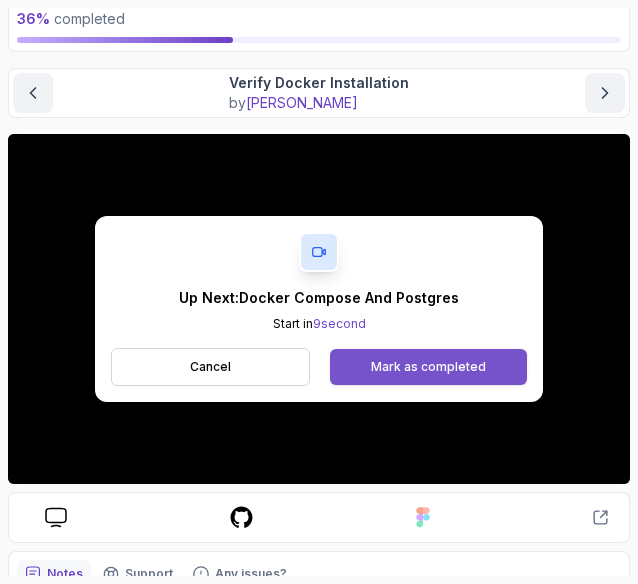 click on "Mark as completed" at bounding box center (428, 367) 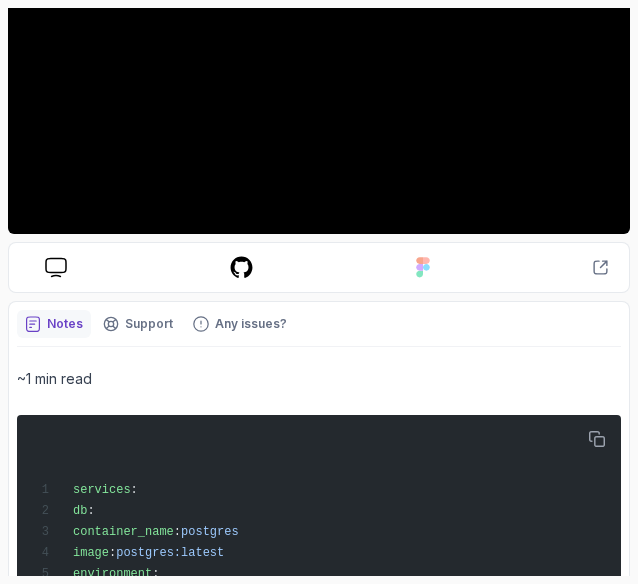 scroll, scrollTop: 618, scrollLeft: 0, axis: vertical 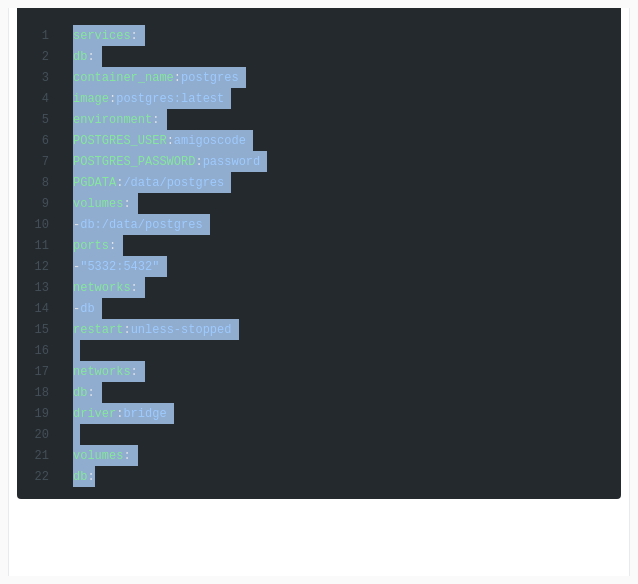 drag, startPoint x: 72, startPoint y: 243, endPoint x: 218, endPoint y: 497, distance: 292.97098 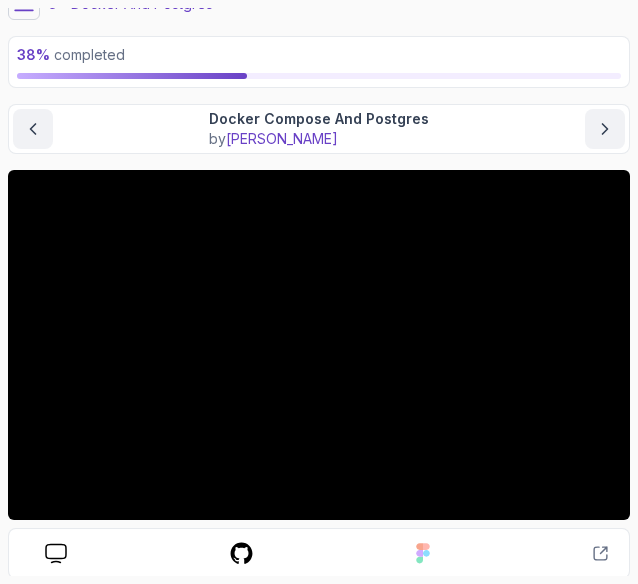 scroll, scrollTop: 82, scrollLeft: 0, axis: vertical 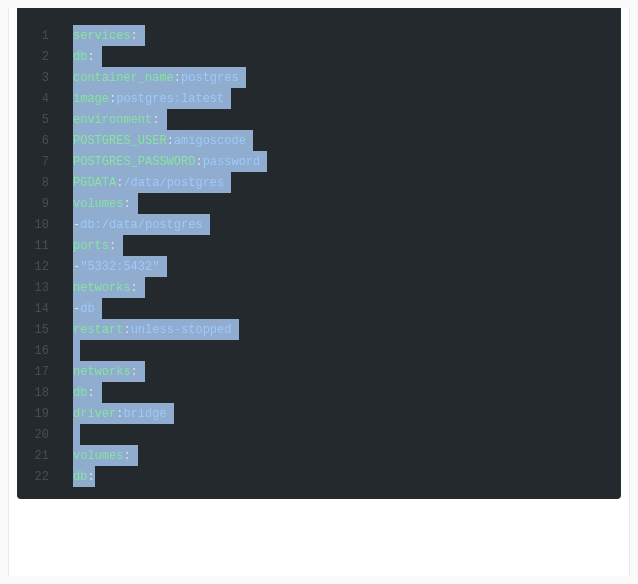 drag, startPoint x: 620, startPoint y: 269, endPoint x: 474, endPoint y: 332, distance: 159.01257 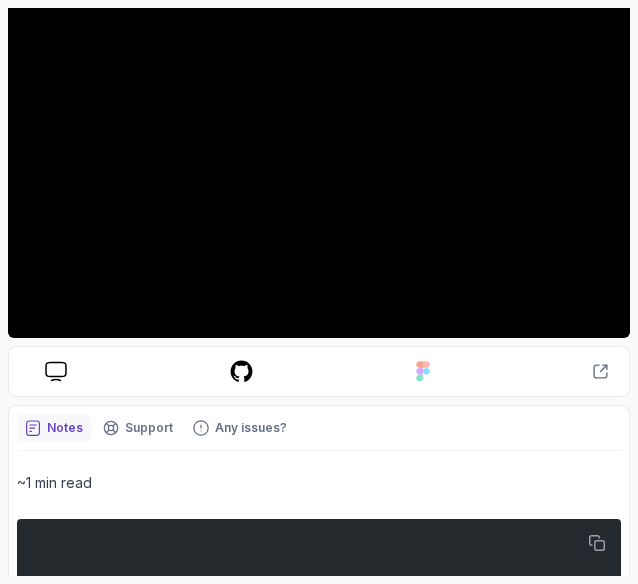 scroll, scrollTop: 265, scrollLeft: 0, axis: vertical 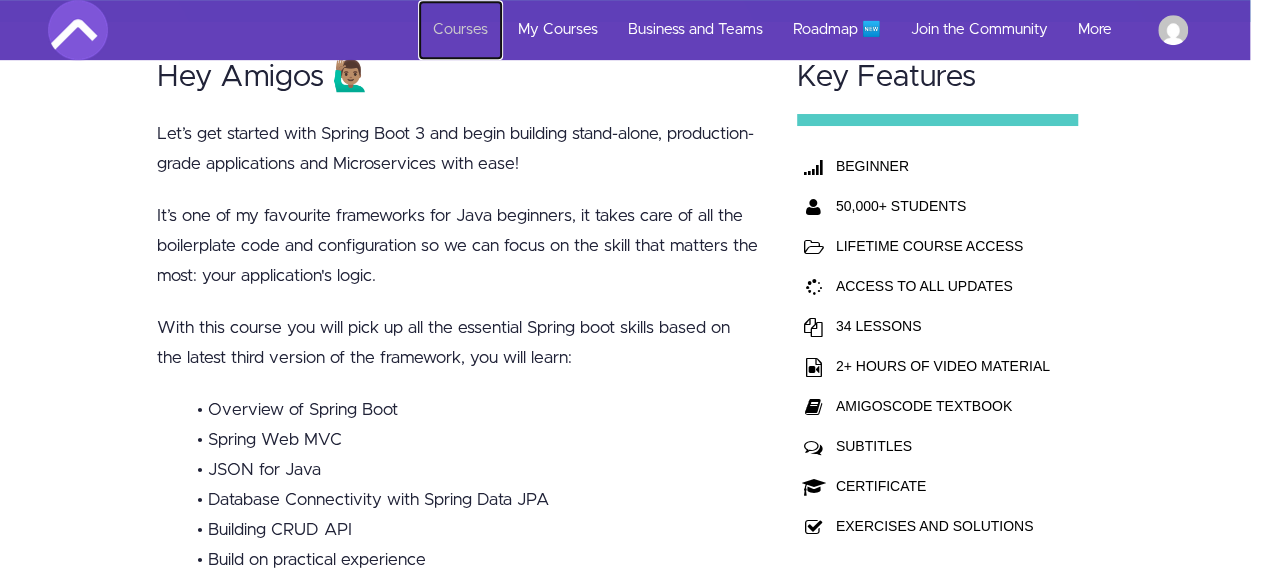 click on "Courses" at bounding box center (460, 30) 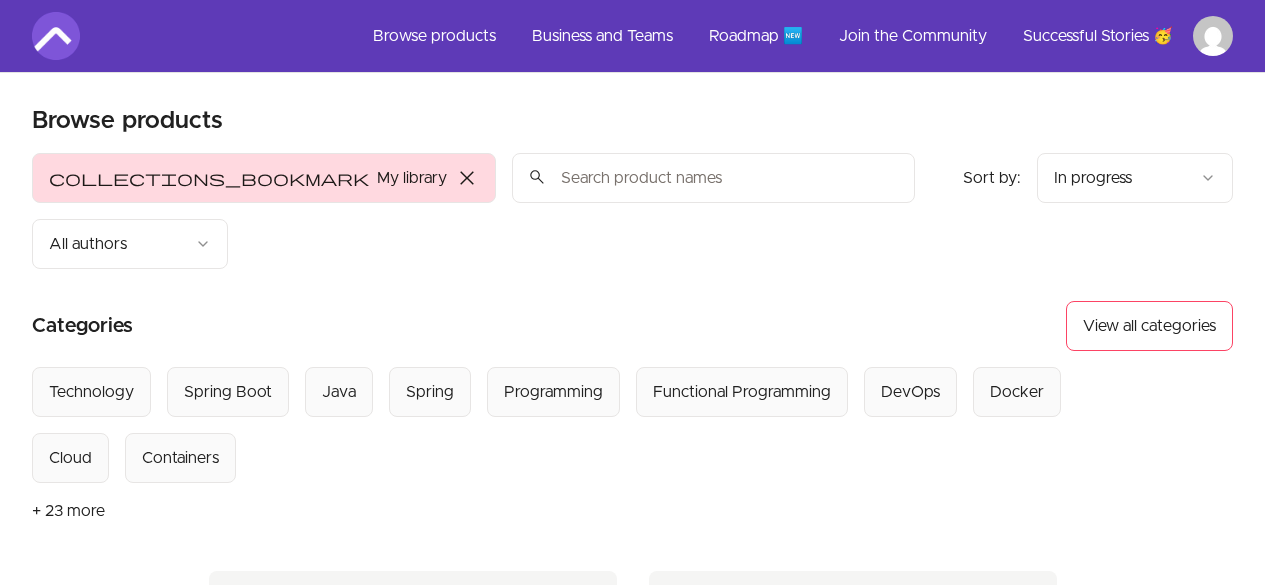 scroll, scrollTop: 0, scrollLeft: 0, axis: both 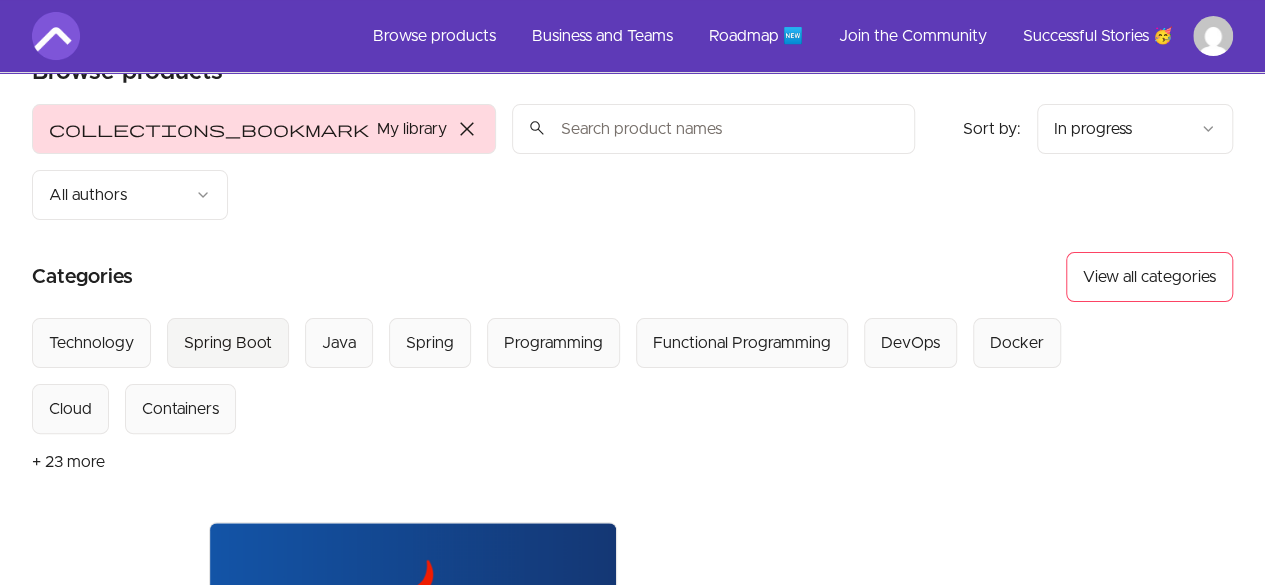 click on "Spring Boot" at bounding box center [228, 343] 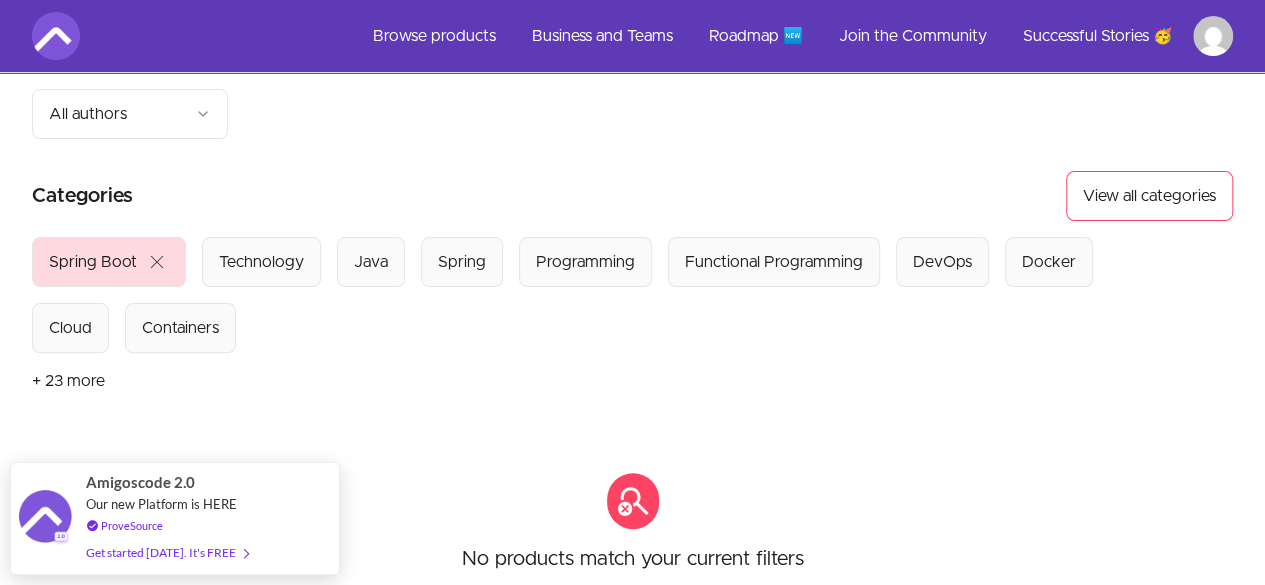 scroll, scrollTop: 0, scrollLeft: 0, axis: both 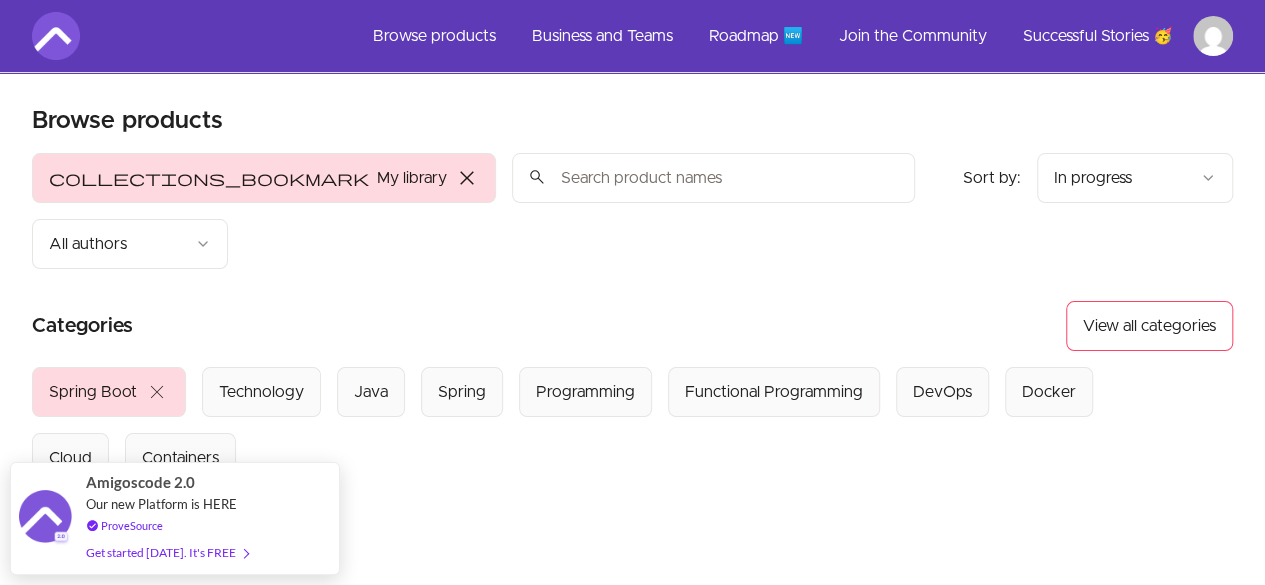 click on "Skip to main content Main menu Includes navigation links and user settings Browse products Business and Teams Roadmap 🆕  Join the Community Successful Stories 🥳 More   Browse products Product filters: collections_bookmark My library close Sort by: import_export In progress search All authors Sort by: import_export In progress Categories View all categories Select from all categories: Spring Boot close Technology Java Spring Programming Functional Programming DevOps Docker Cloud Containers + 23 more search_off No products match your current filters Please  clear your filters  and try again. No products found ©  2025  Amigoscode - Join Facebook Group - Join Discord - Subscribe to Amigoscode Terms of Use Privacy Policy
Amigoscode 2.0 Our new Platform is HERE    ProveSource Get started today. It's FREE" at bounding box center [632, 526] 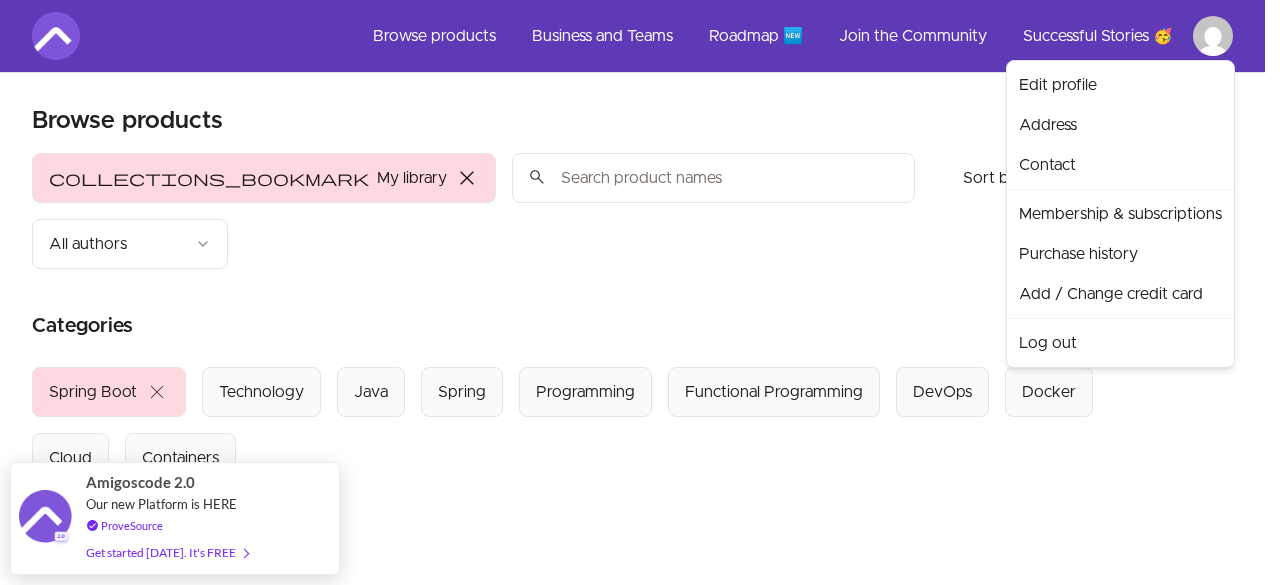 click on "Skip to main content Main menu Includes navigation links and user settings Browse products Business and Teams Roadmap 🆕  Join the Community Successful Stories 🥳 More   Browse products Product filters: collections_bookmark My library close Sort by: import_export In progress search All authors Sort by: import_export In progress Categories View all categories Select from all categories: Spring Boot close Technology Java Spring Programming Functional Programming DevOps Docker Cloud Containers + 23 more search_off No products match your current filters Please  clear your filters  and try again. No products found ©  2025  Amigoscode - Join Facebook Group - Join Discord - Subscribe to Amigoscode Terms of Use Privacy Policy
Amigoscode 2.0 Our new Platform is HERE    ProveSource Get started today. It's FREE  Edit profile Address Contact Membership & subscriptions Purchase history Add / Change credit card Log out" at bounding box center [640, 526] 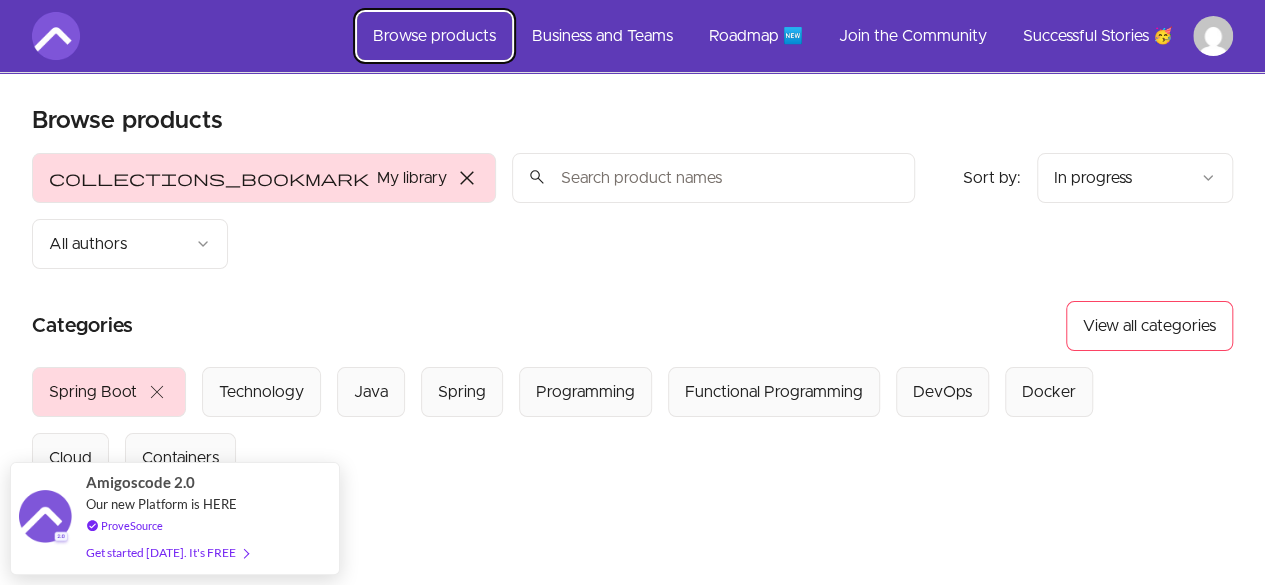 click on "Browse products" at bounding box center (434, 36) 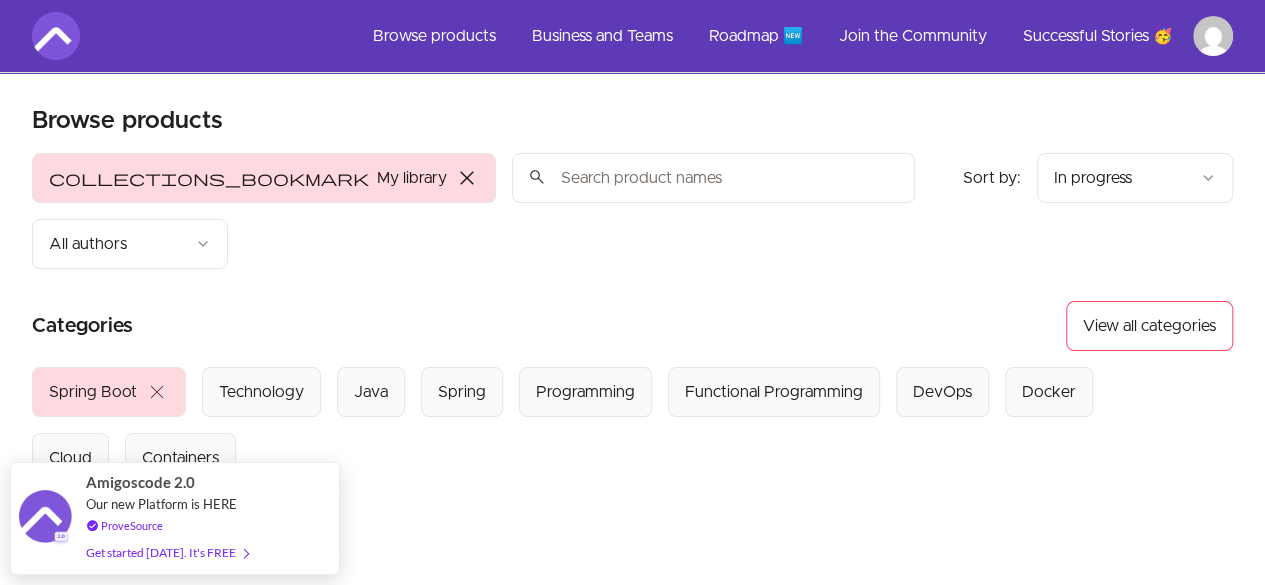 click at bounding box center (56, 36) 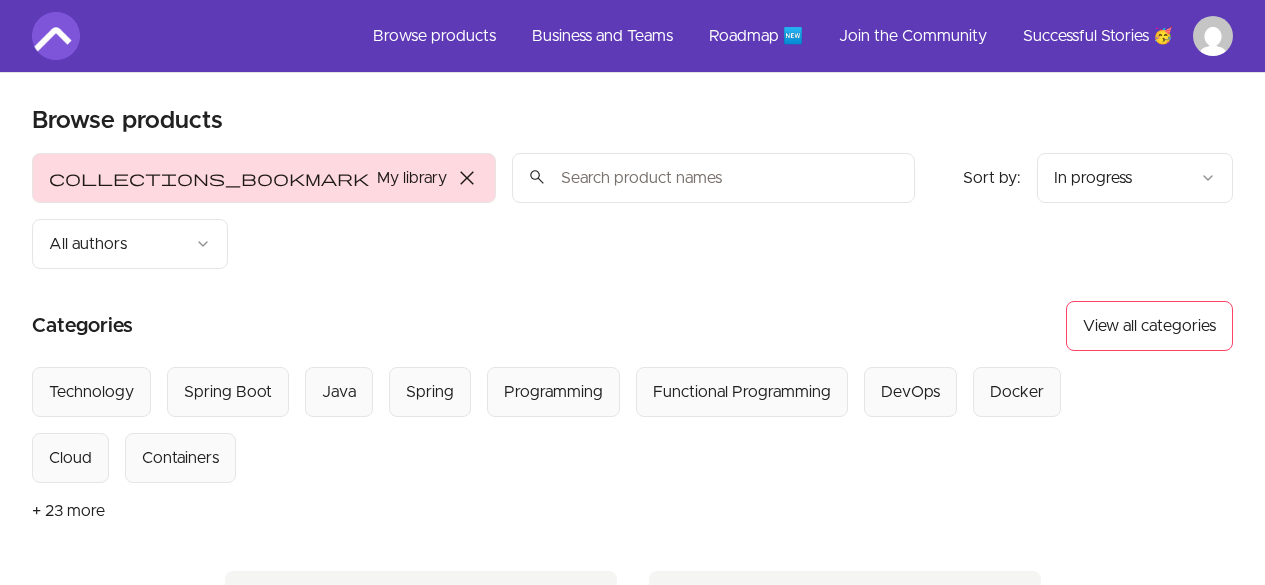 scroll, scrollTop: 0, scrollLeft: 0, axis: both 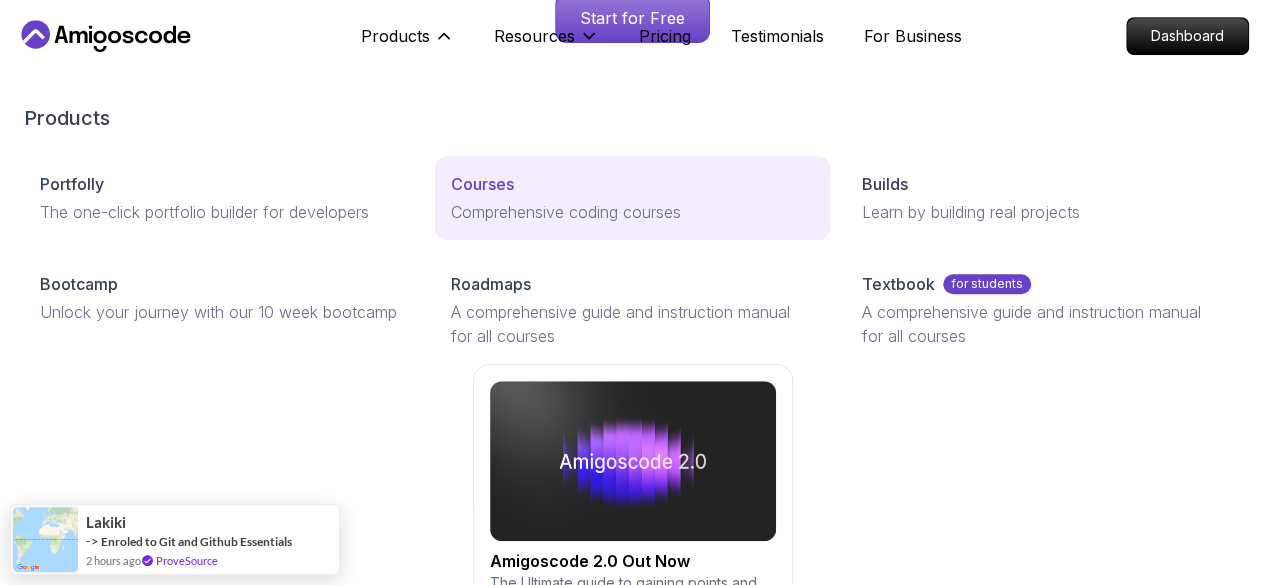 click on "Courses" at bounding box center (632, 184) 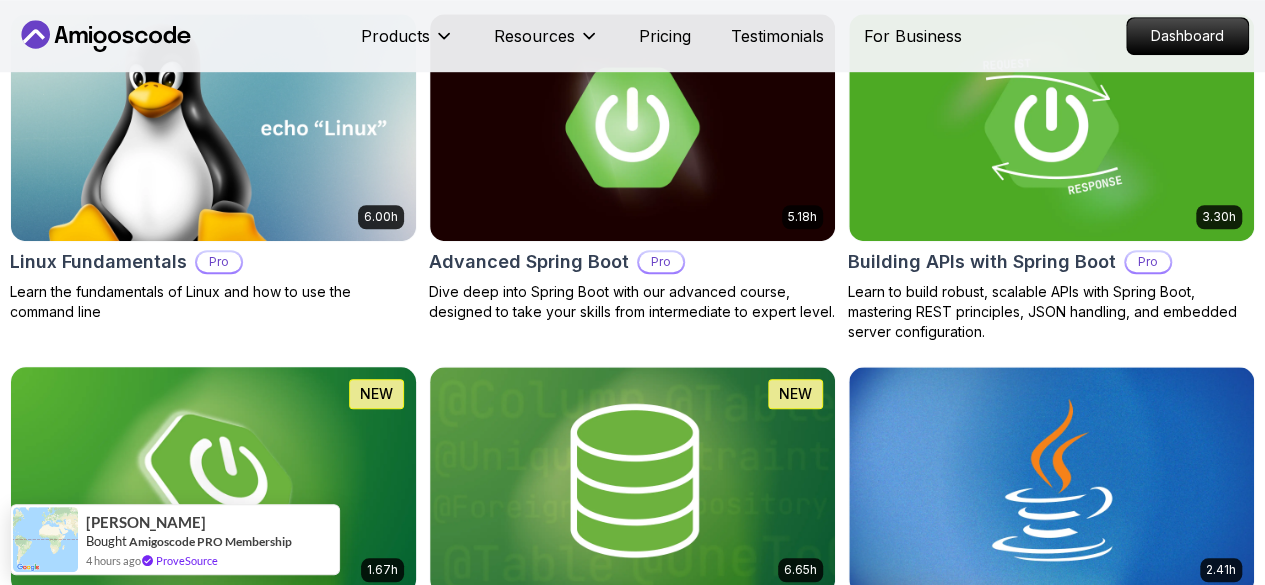 scroll, scrollTop: 686, scrollLeft: 0, axis: vertical 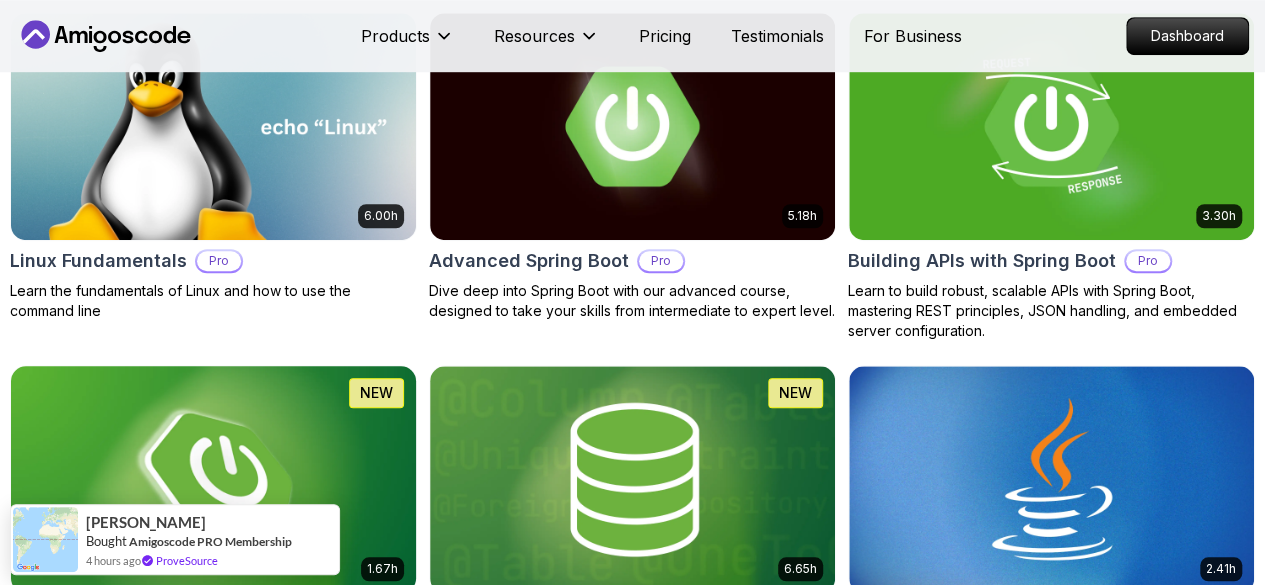click at bounding box center (213, 479) 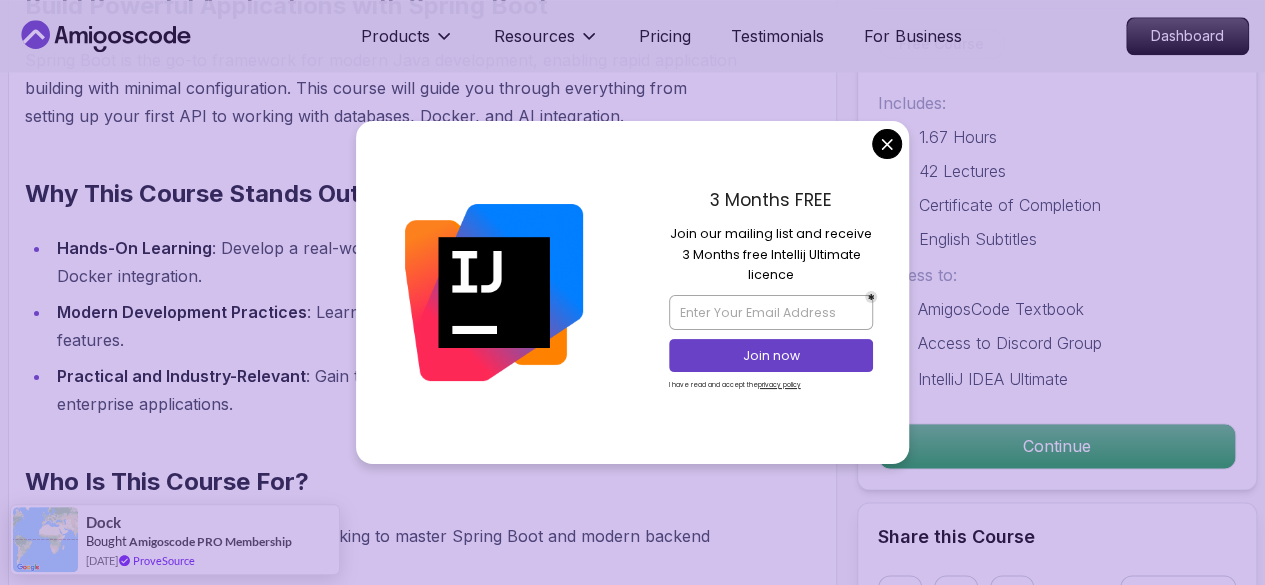 scroll, scrollTop: 1334, scrollLeft: 0, axis: vertical 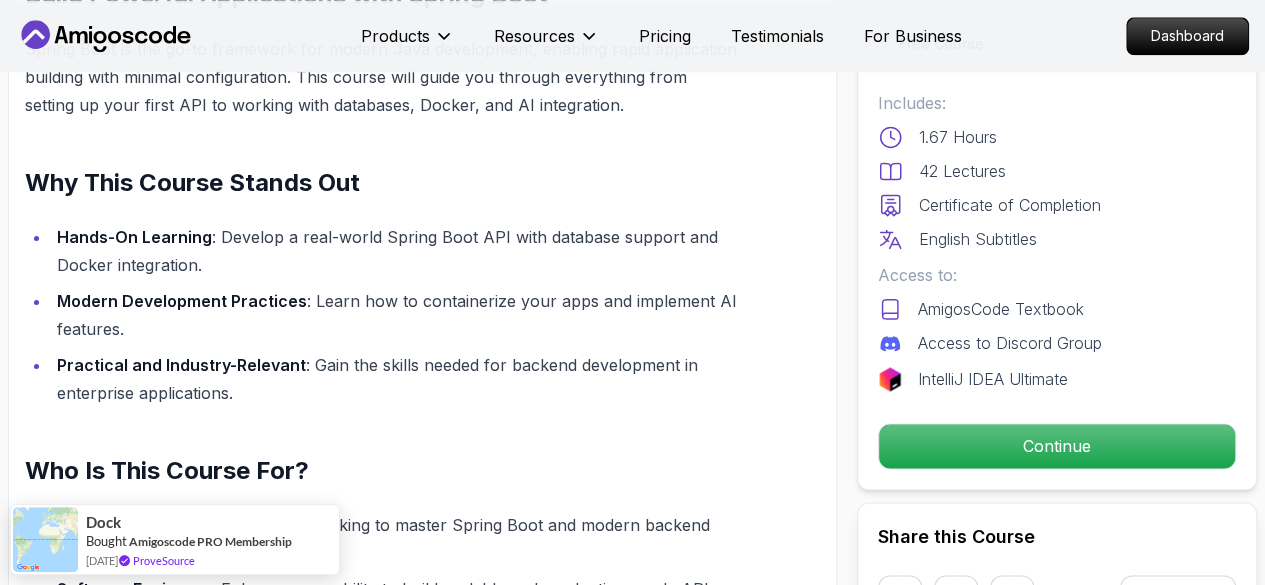 click on "Products Resources Pricing Testimonials For Business Dashboard Products Resources Pricing Testimonials For Business Dashboard Spring Boot for Beginners Build a CRUD API with Spring Boot and PostgreSQL database using Spring Data JPA and Spring AI Mama Samba Braima Djalo  /   Instructor Free Course Includes: 1.67 Hours 42 Lectures Certificate of Completion English Subtitles Access to: AmigosCode Textbook Access to Discord Group IntelliJ IDEA Ultimate Continue Share this Course or Copy link Got a Team of 5 or More? With one subscription, give your entire team access to all courses and features. Check our Business Plan Mama Samba Braima Djalo  /   Instructor What you will learn java spring spring-boot postgres terminal ai git github chatgpt The Basics of Spring - Learn the fundamental concepts and features of the Spring framework. Spring Boot - Understand how to use Spring Boot to simplify the development of Spring applications. Build CRUD API - Create a CRUD (Create, Read, Update, Delete) API using Spring Boot." at bounding box center (632, 3433) 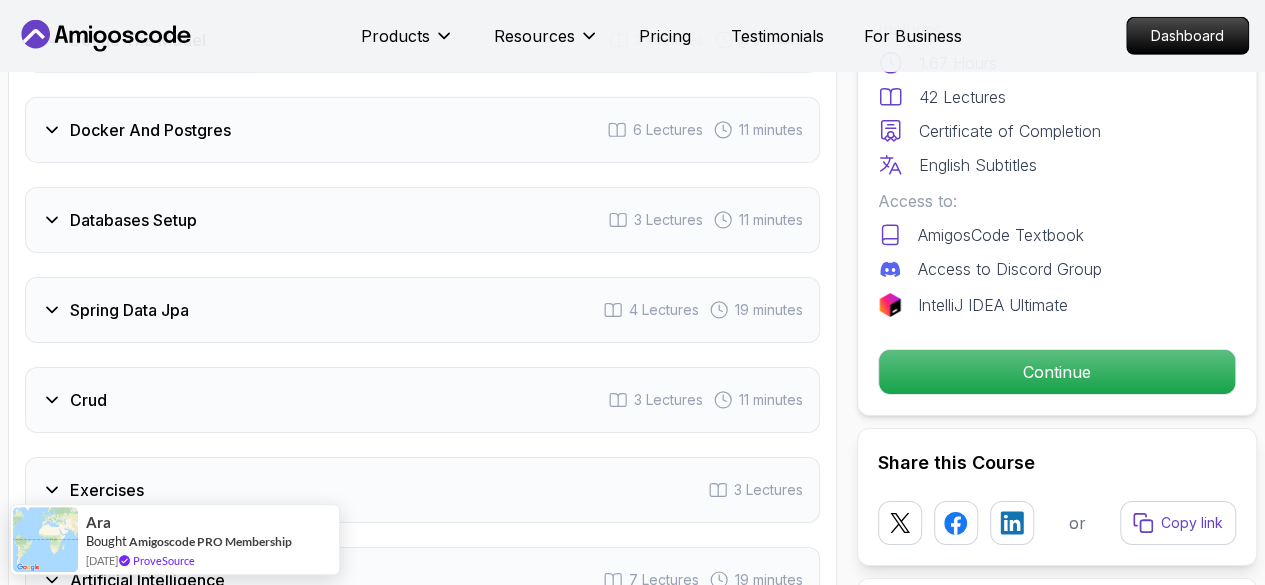 scroll, scrollTop: 3160, scrollLeft: 0, axis: vertical 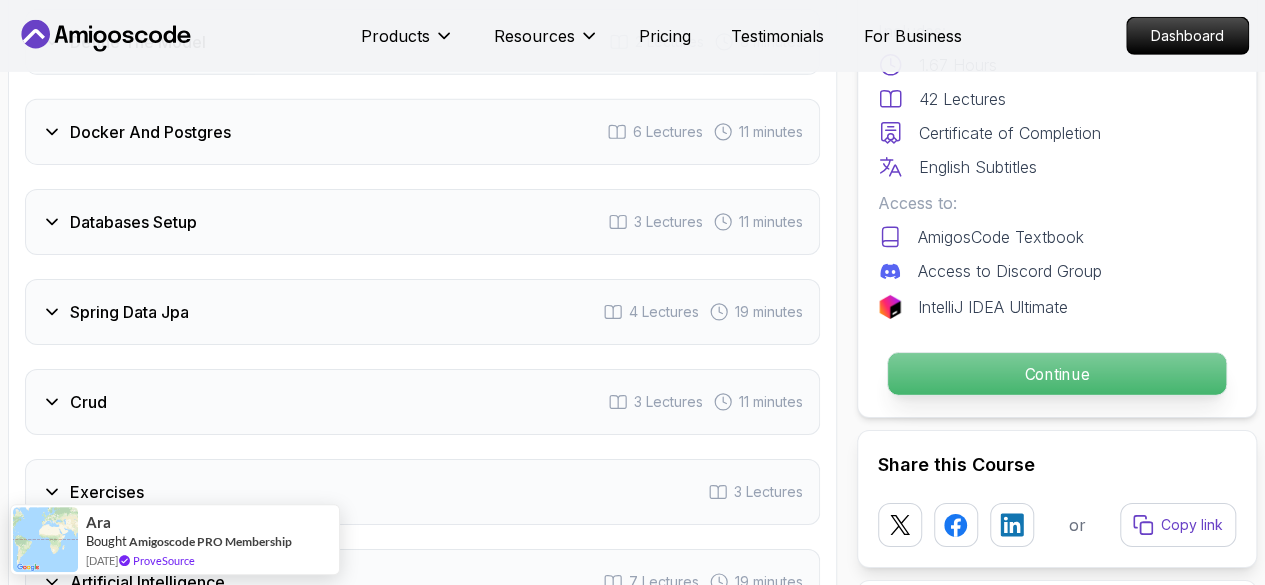 click on "Continue" at bounding box center [1057, 374] 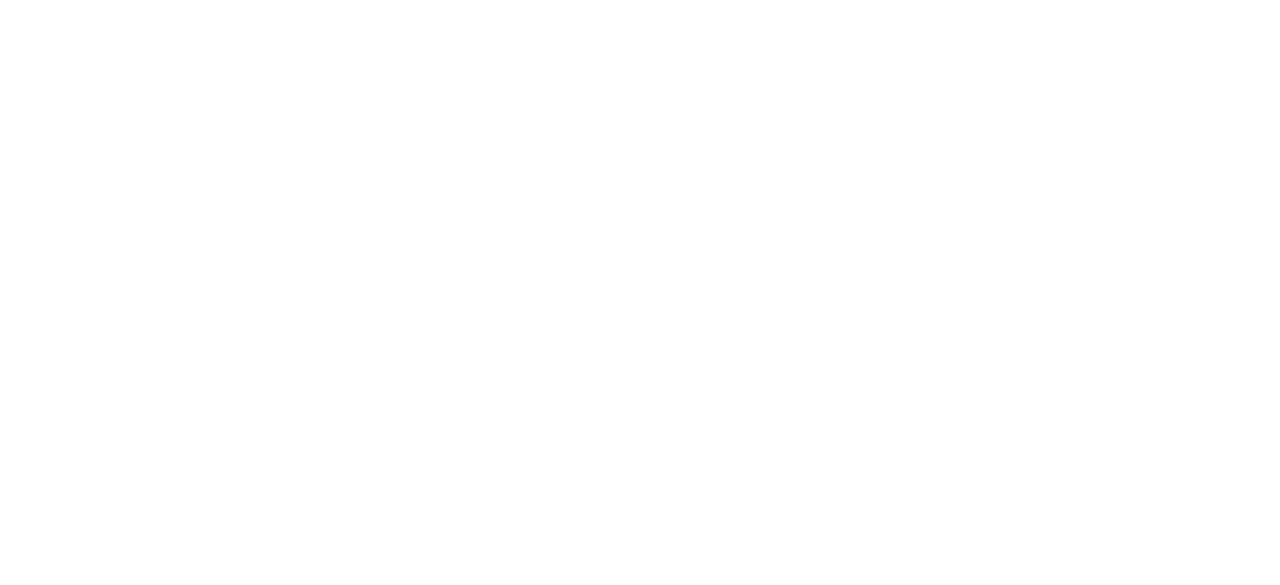 scroll, scrollTop: 0, scrollLeft: 0, axis: both 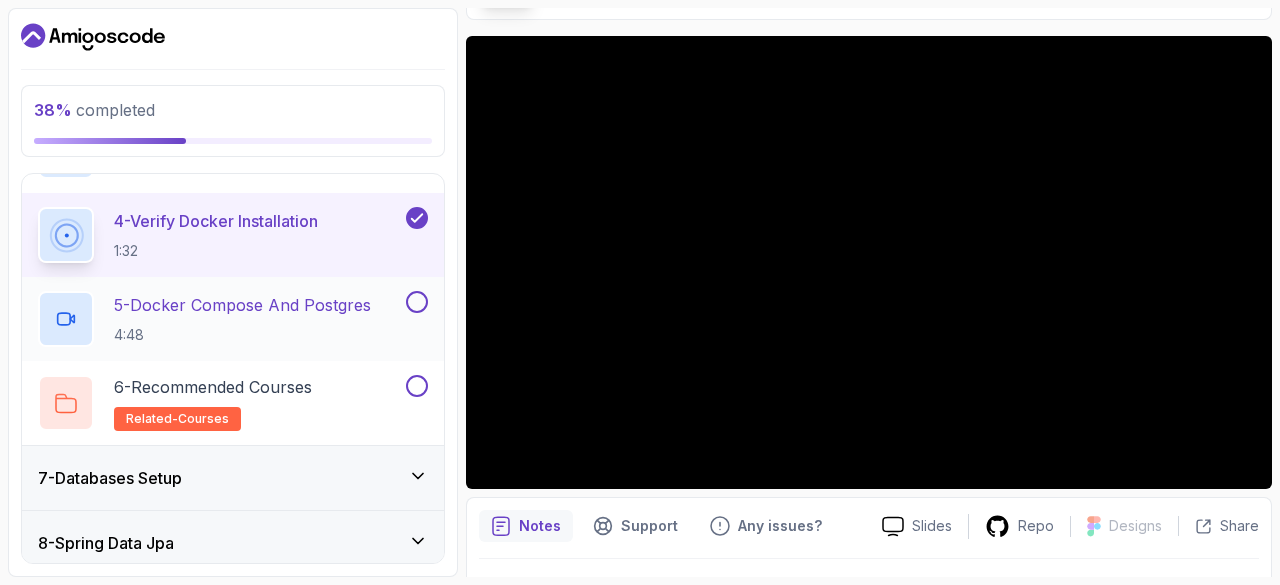 click on "5  -  Docker Compose And Postgres 4:48" at bounding box center (220, 319) 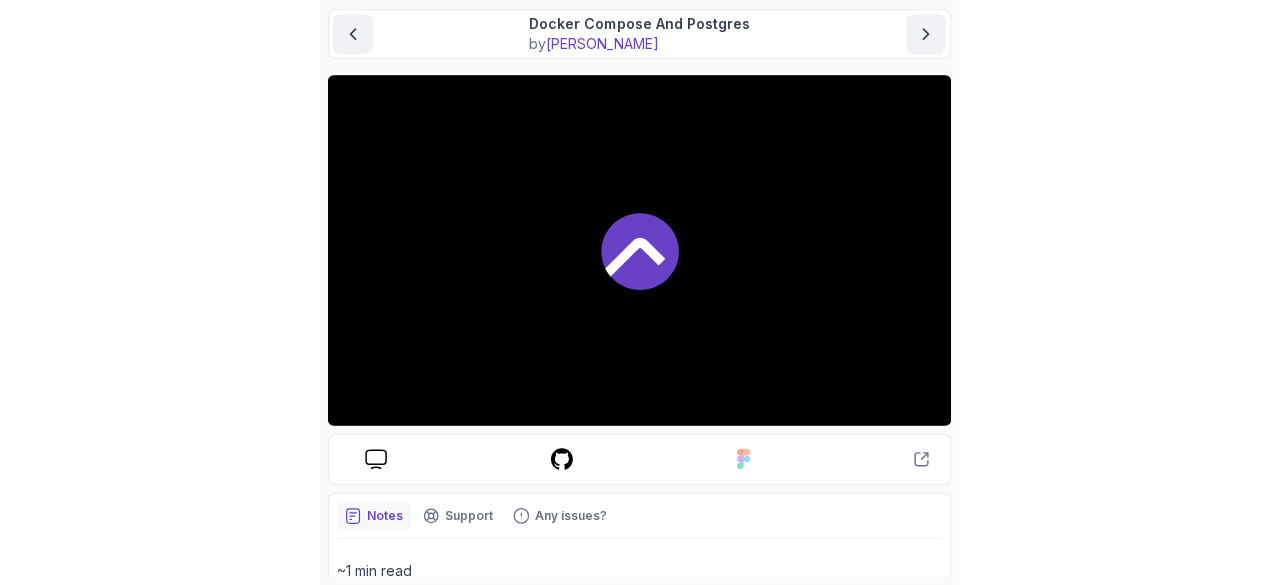 scroll, scrollTop: 186, scrollLeft: 0, axis: vertical 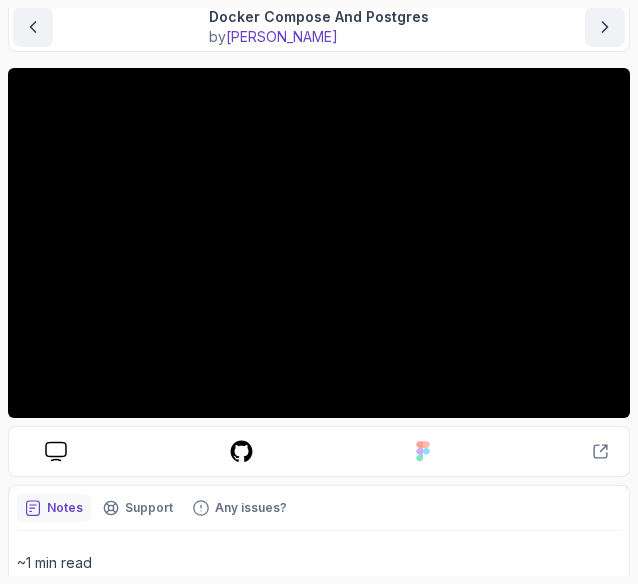 click on "Notes Support Any issues? Slides Repo Designs Design not available Share ~1 min read services :
db :
container_name :  postgres
image :  postgres:latest
environment :
POSTGRES_USER :  amigoscode
POSTGRES_PASSWORD :  password
PGDATA :  /data/postgres
volumes :
-  db:/data/postgres
ports :
-  "5332:5432"
networks :
-  db
restart :  unless-stopped
networks :
db :
driver :  bridge
volumes :
db :" at bounding box center (319, 855) 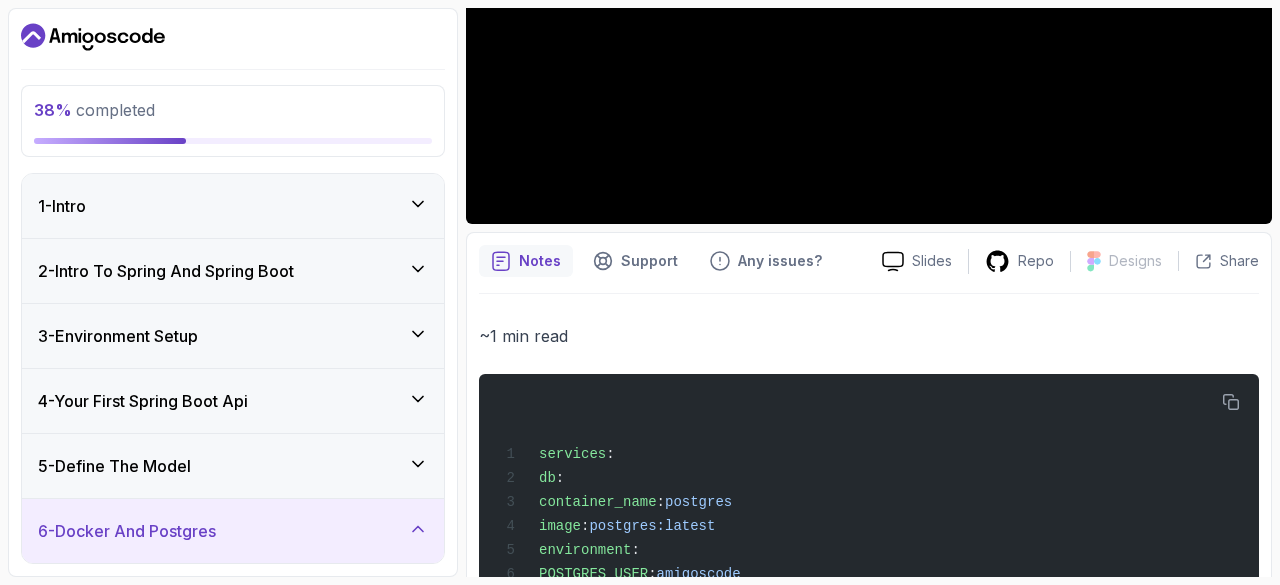 scroll, scrollTop: 587, scrollLeft: 0, axis: vertical 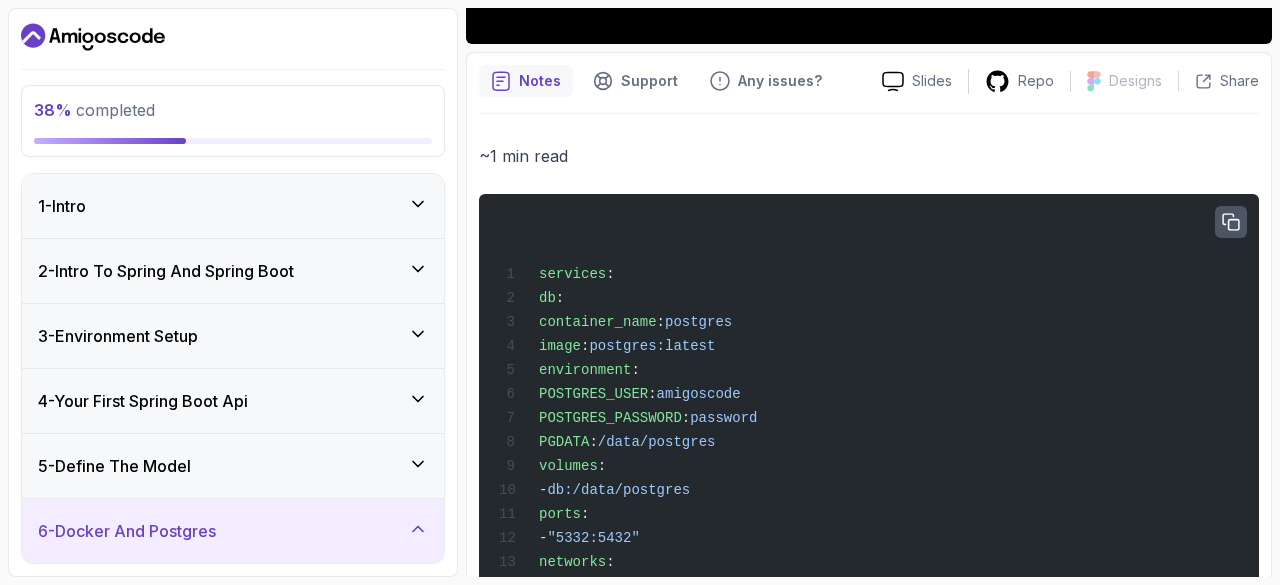 click 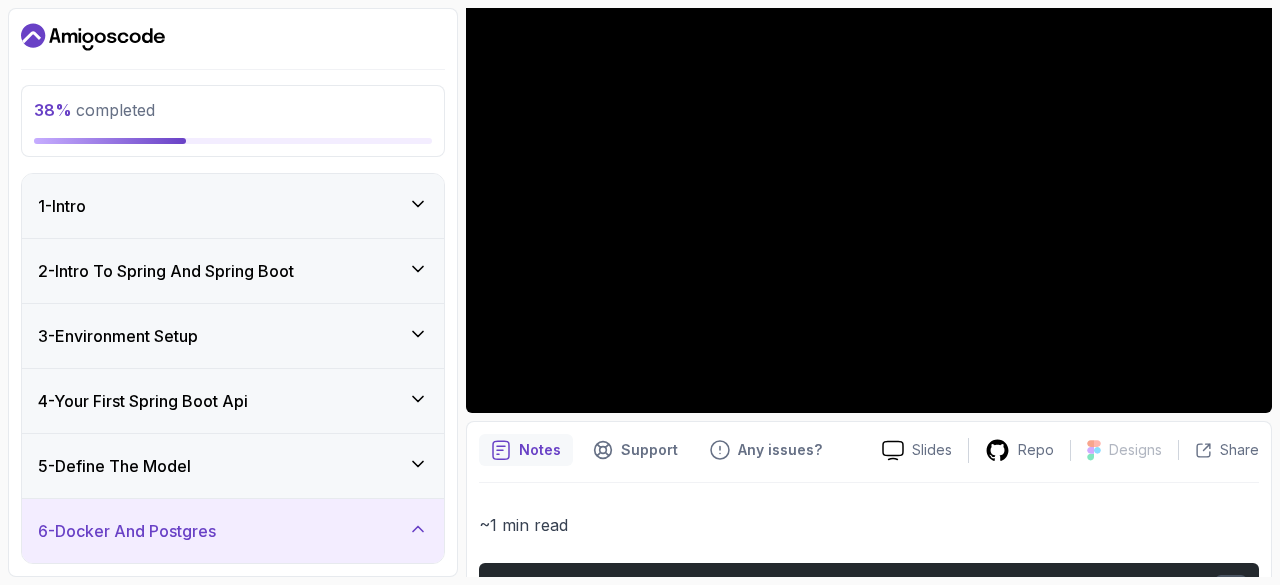 scroll, scrollTop: 218, scrollLeft: 0, axis: vertical 